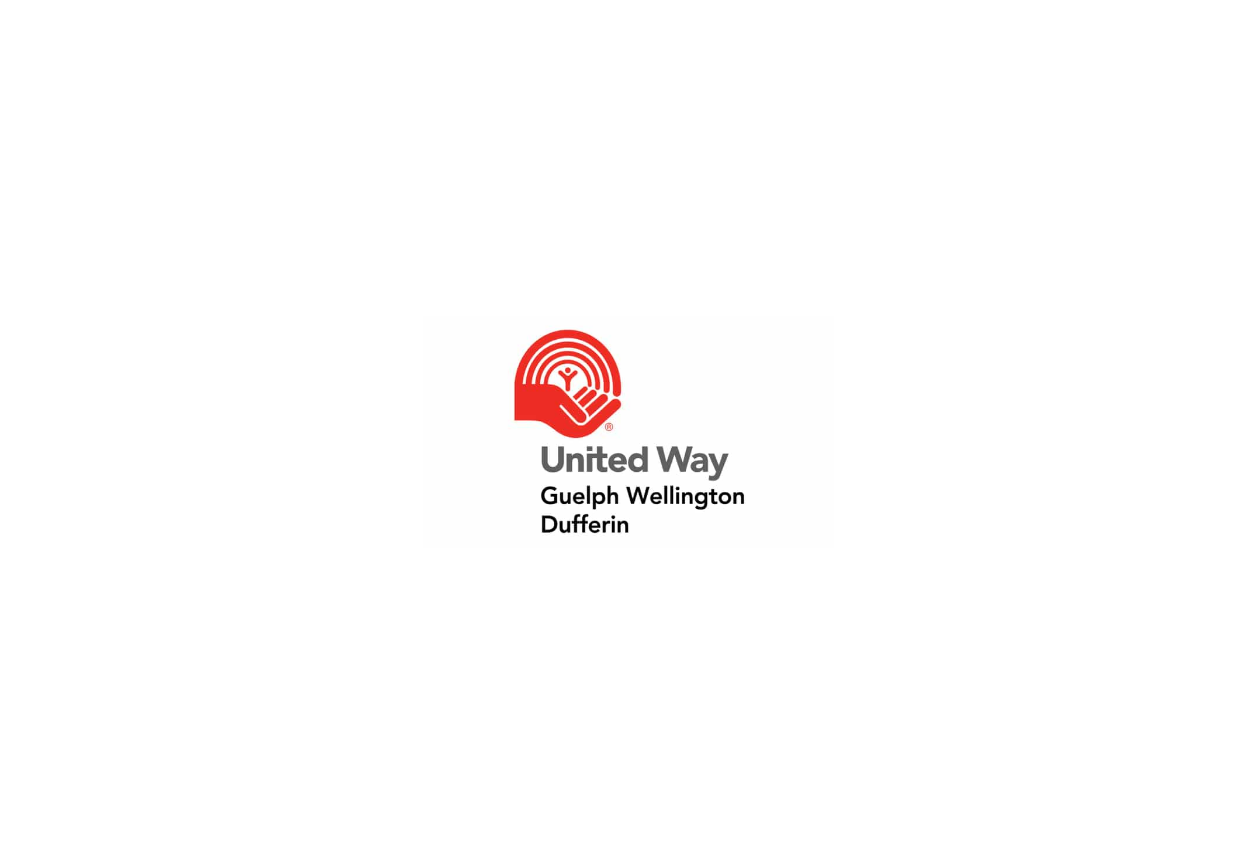 scroll, scrollTop: 0, scrollLeft: 0, axis: both 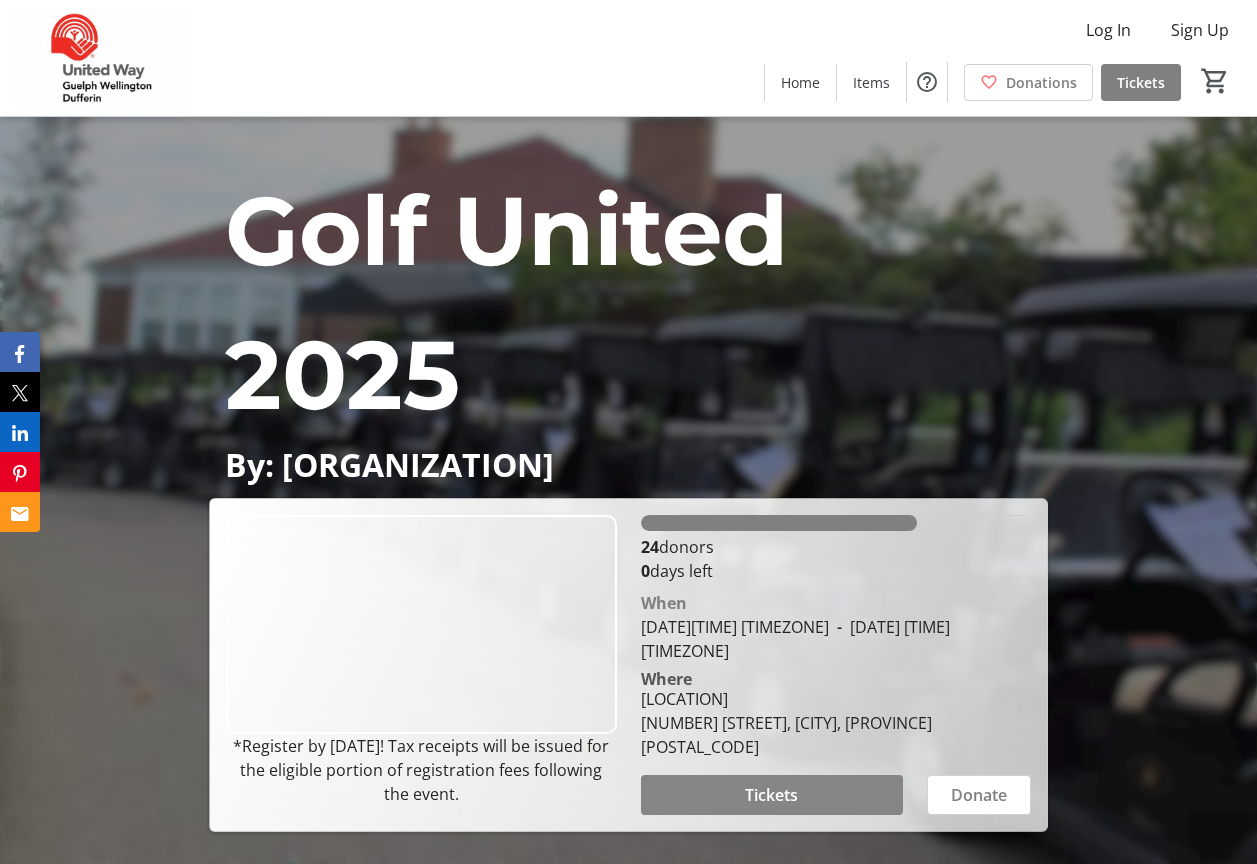 click at bounding box center [772, 795] 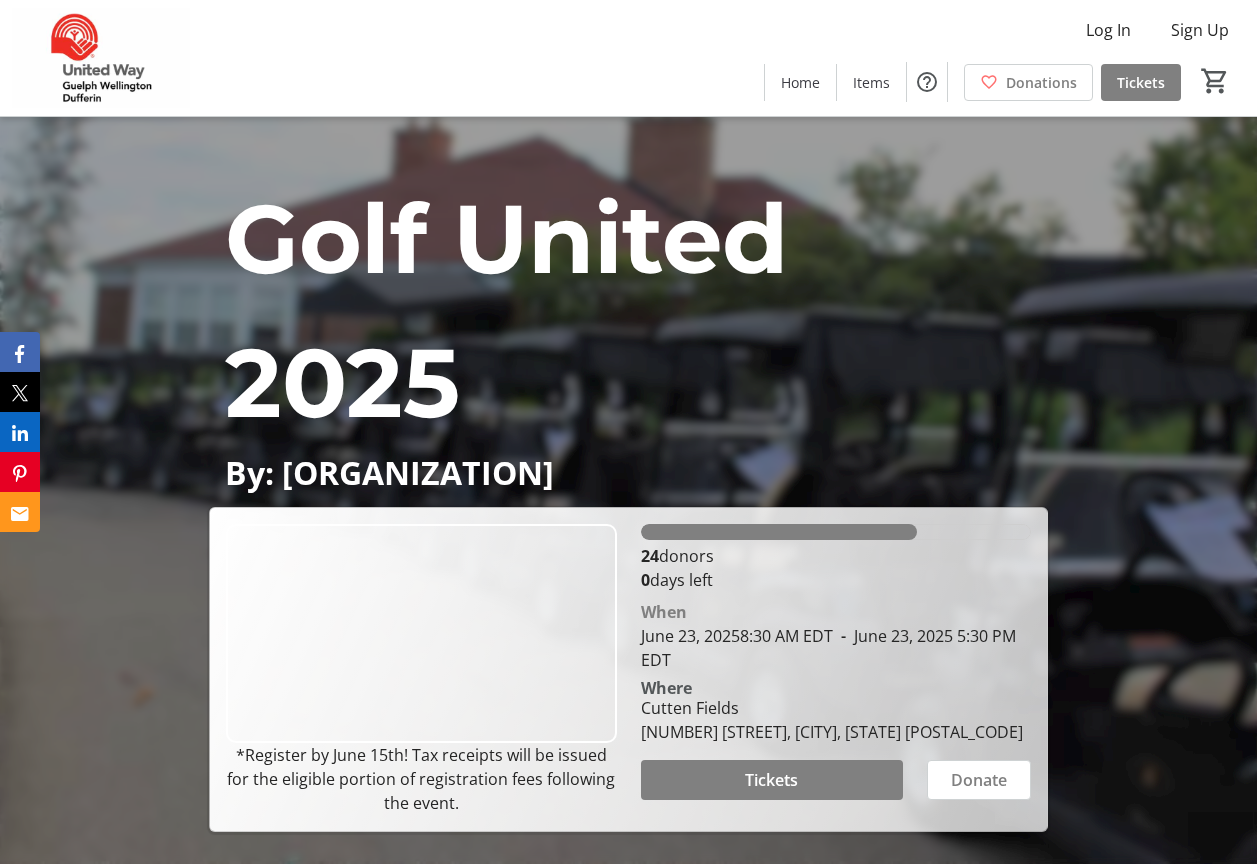 scroll, scrollTop: 200, scrollLeft: 0, axis: vertical 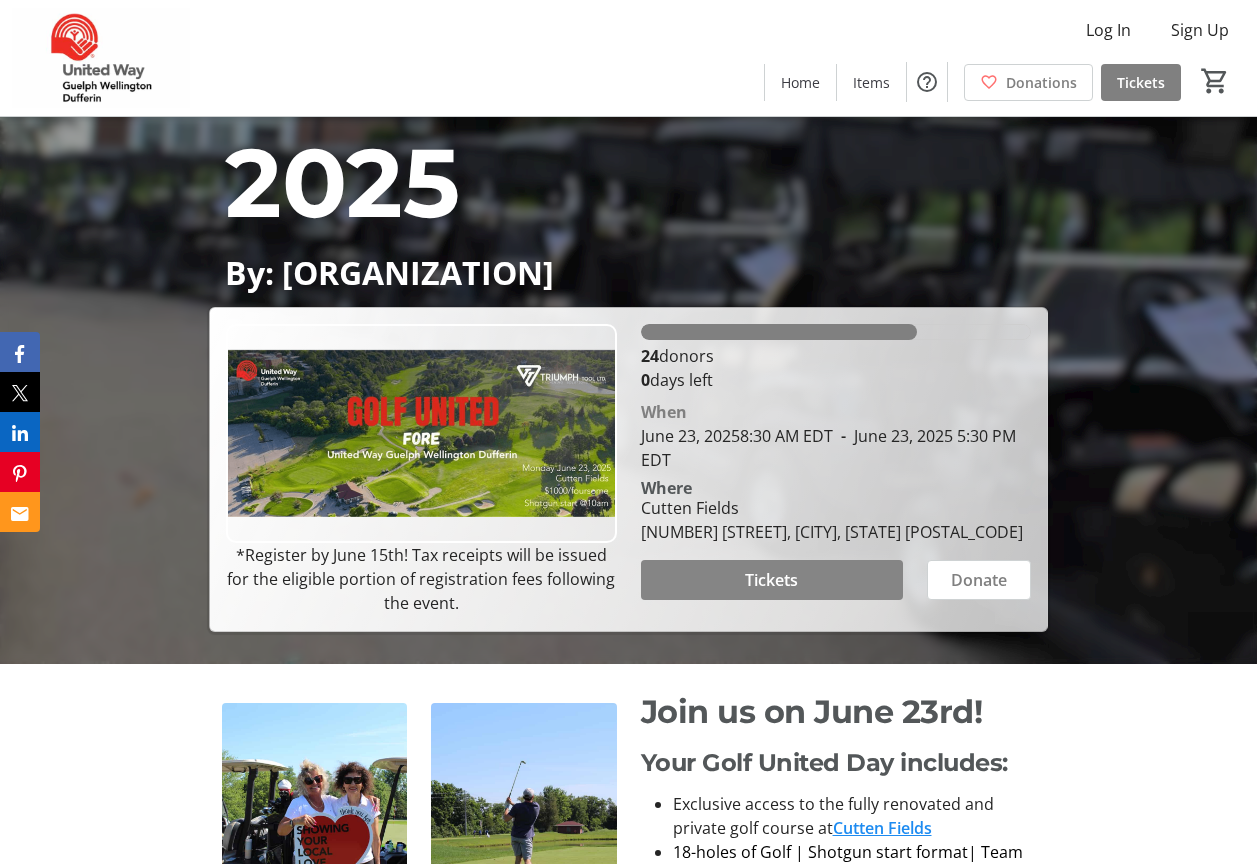 click at bounding box center (772, 580) 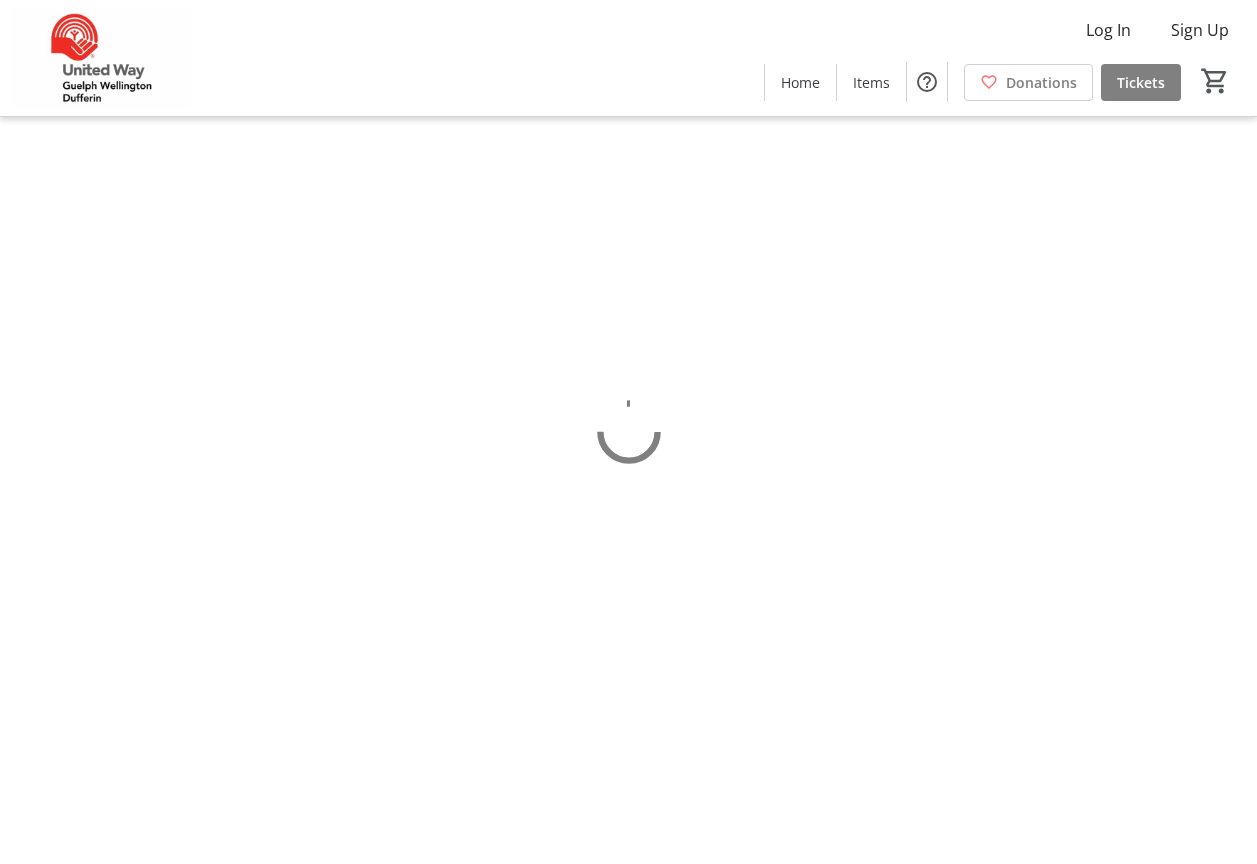 scroll, scrollTop: 0, scrollLeft: 0, axis: both 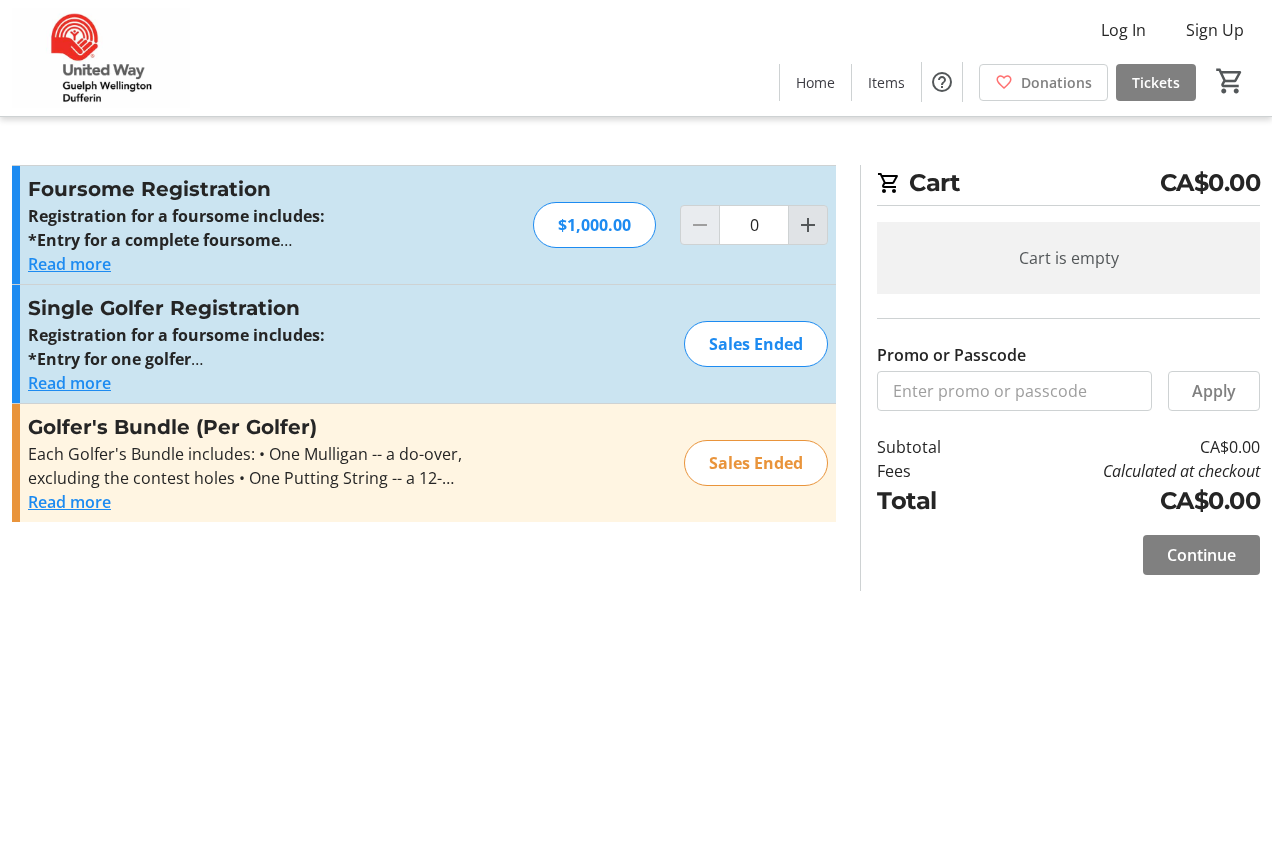 click 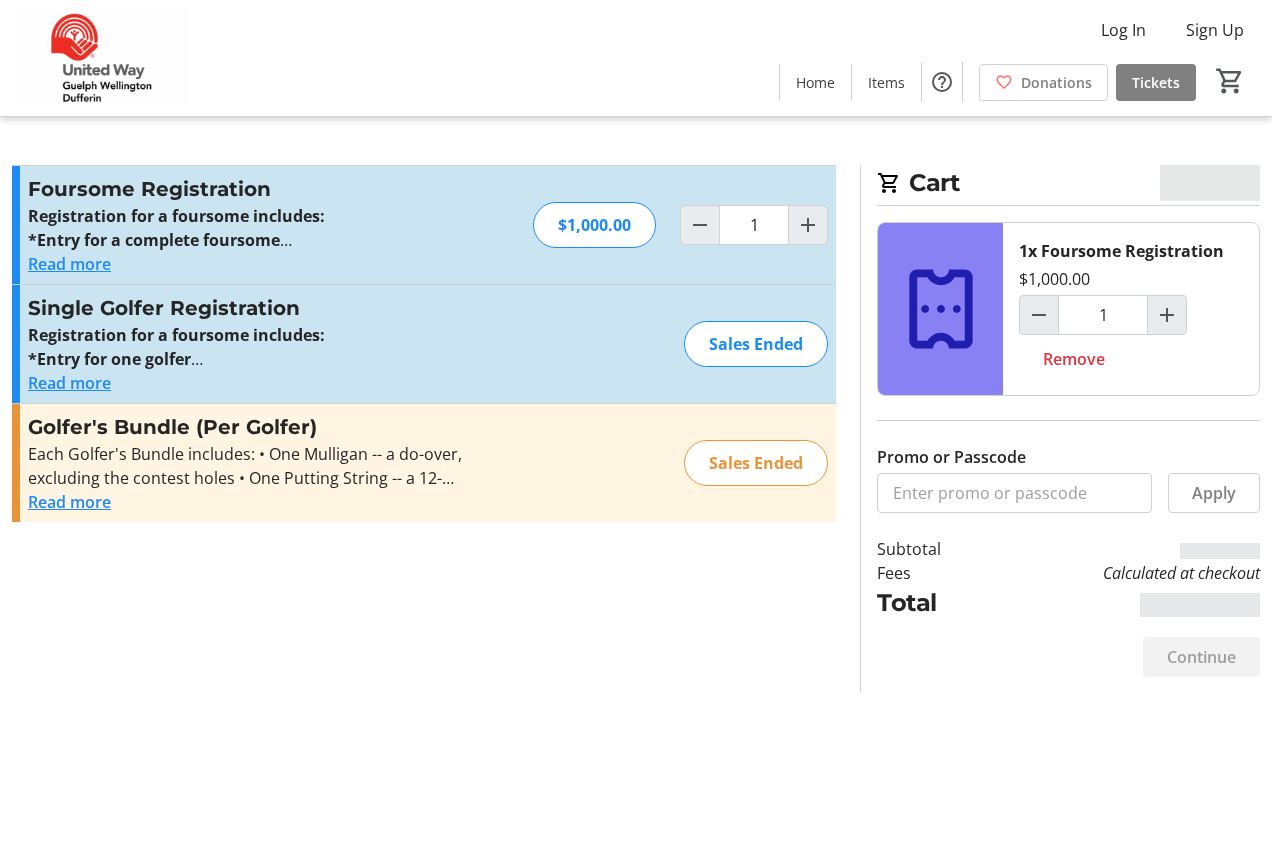 click 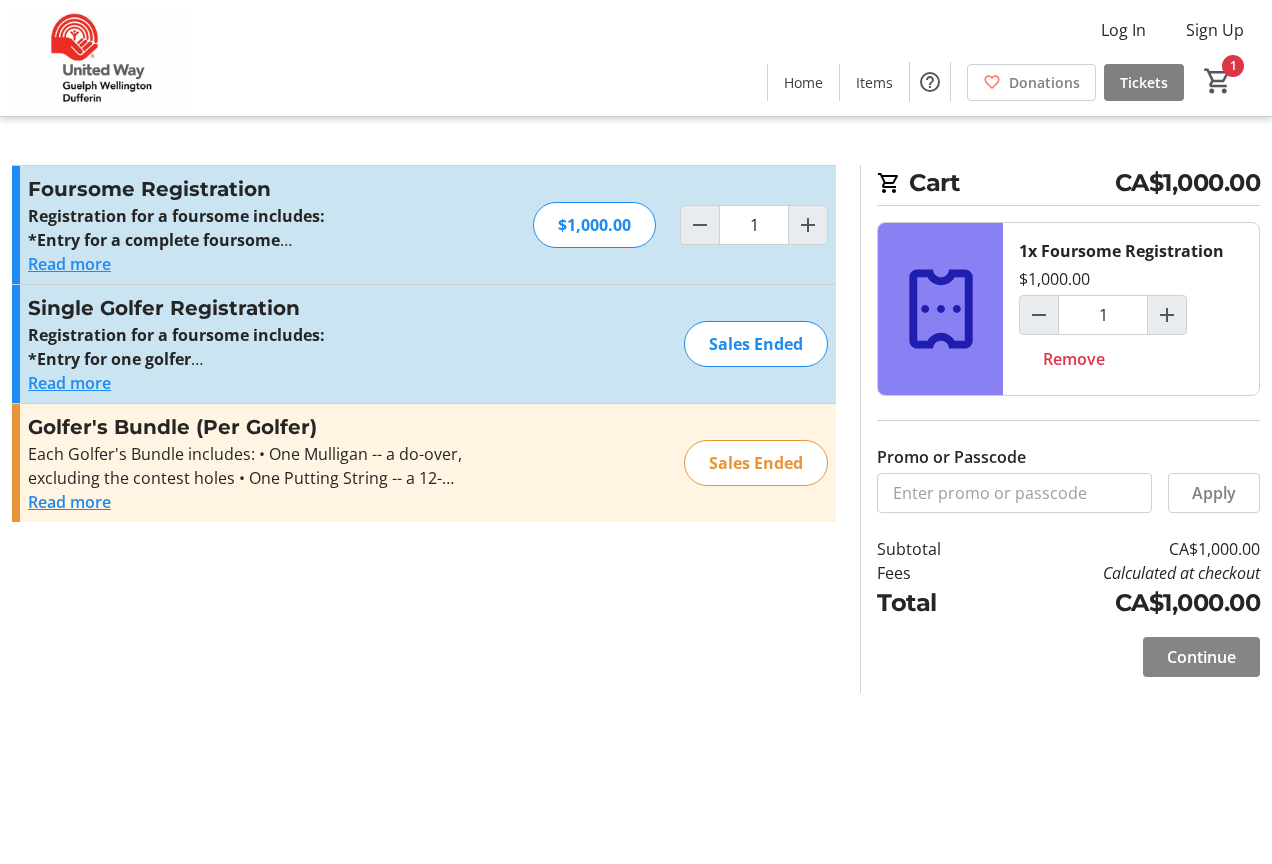 click on "Continue" 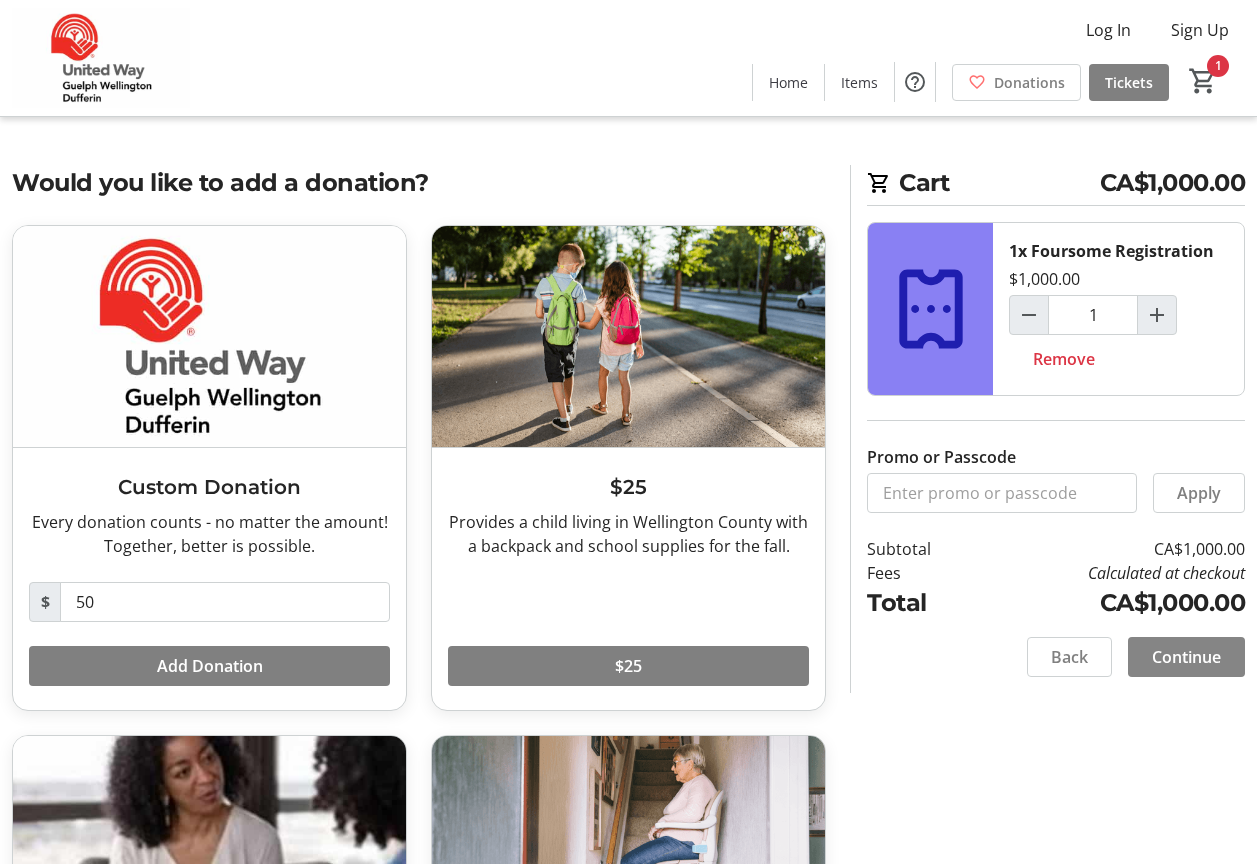 click on "Continue" 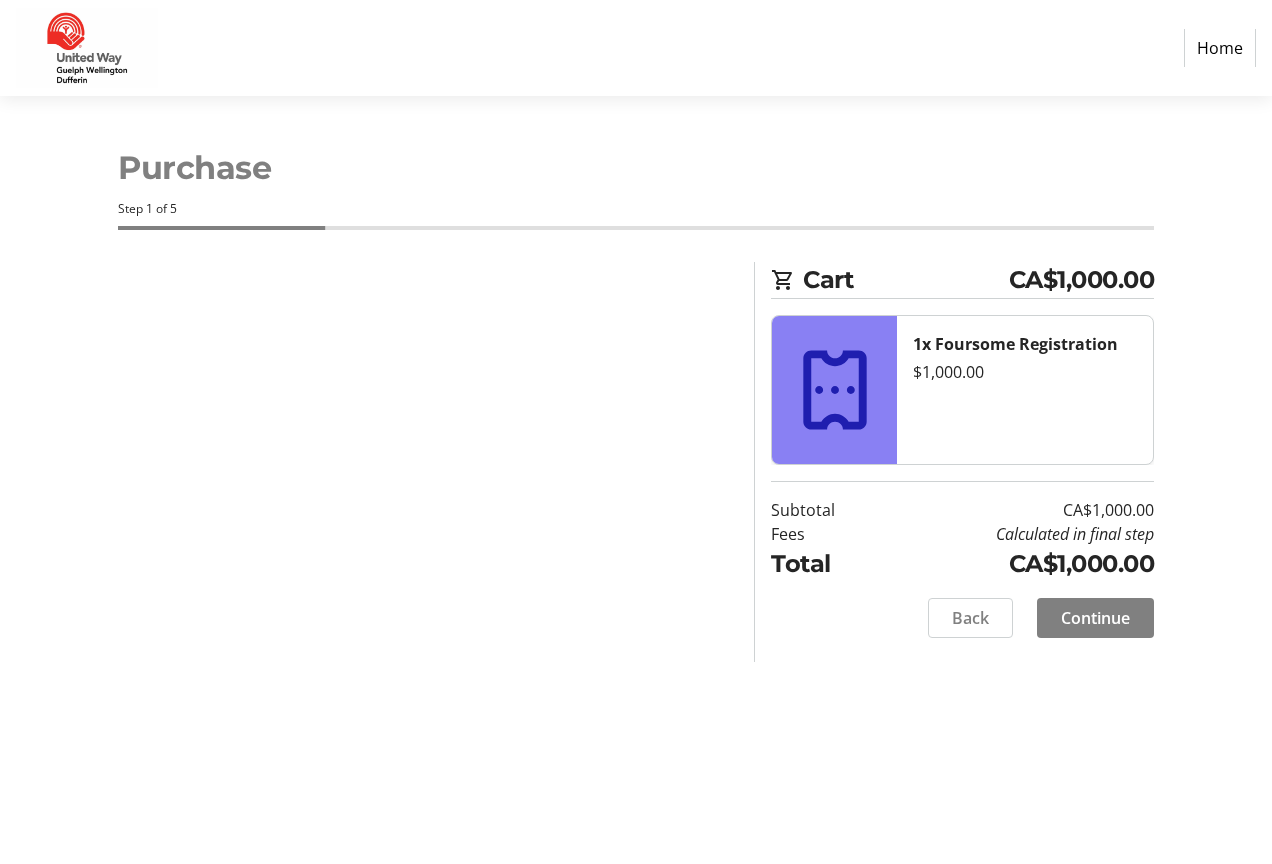 select on "CA" 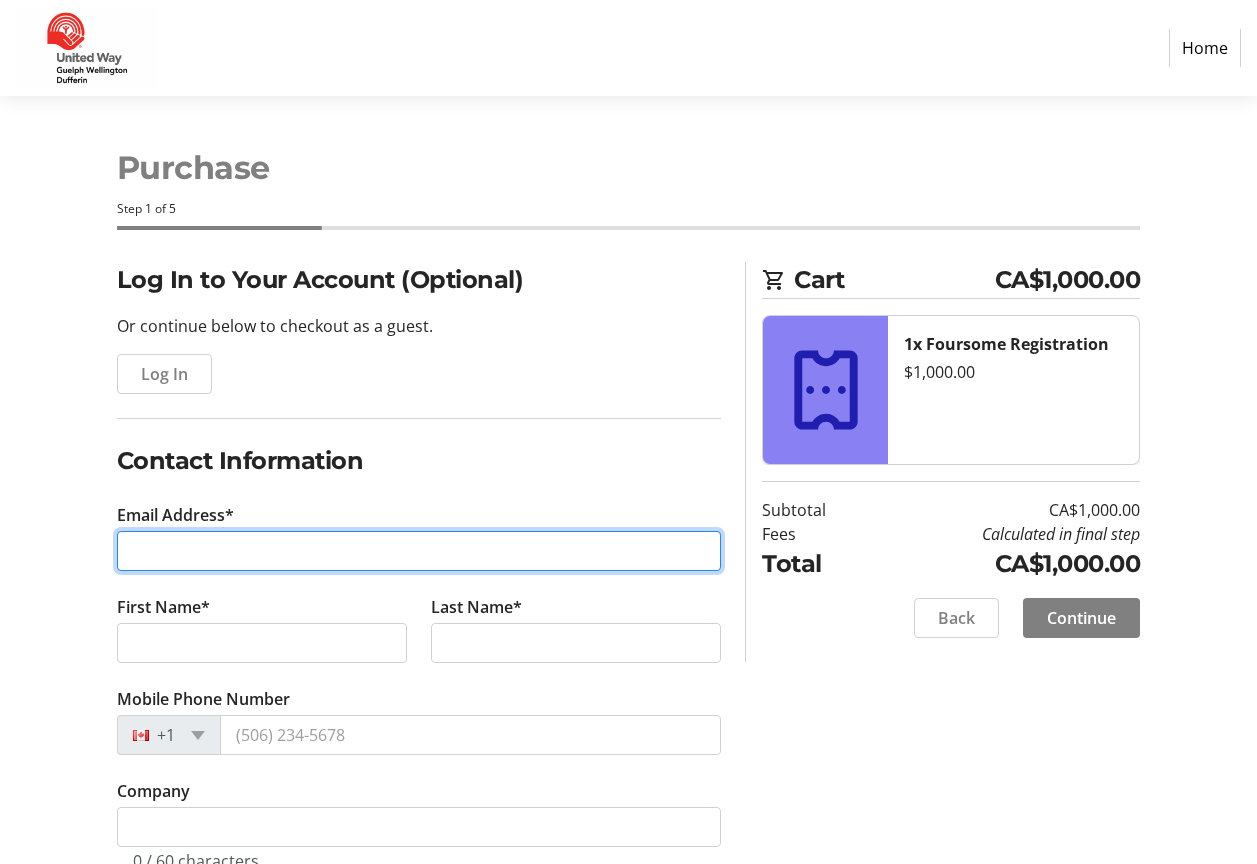 click on "Email Address*" at bounding box center [419, 551] 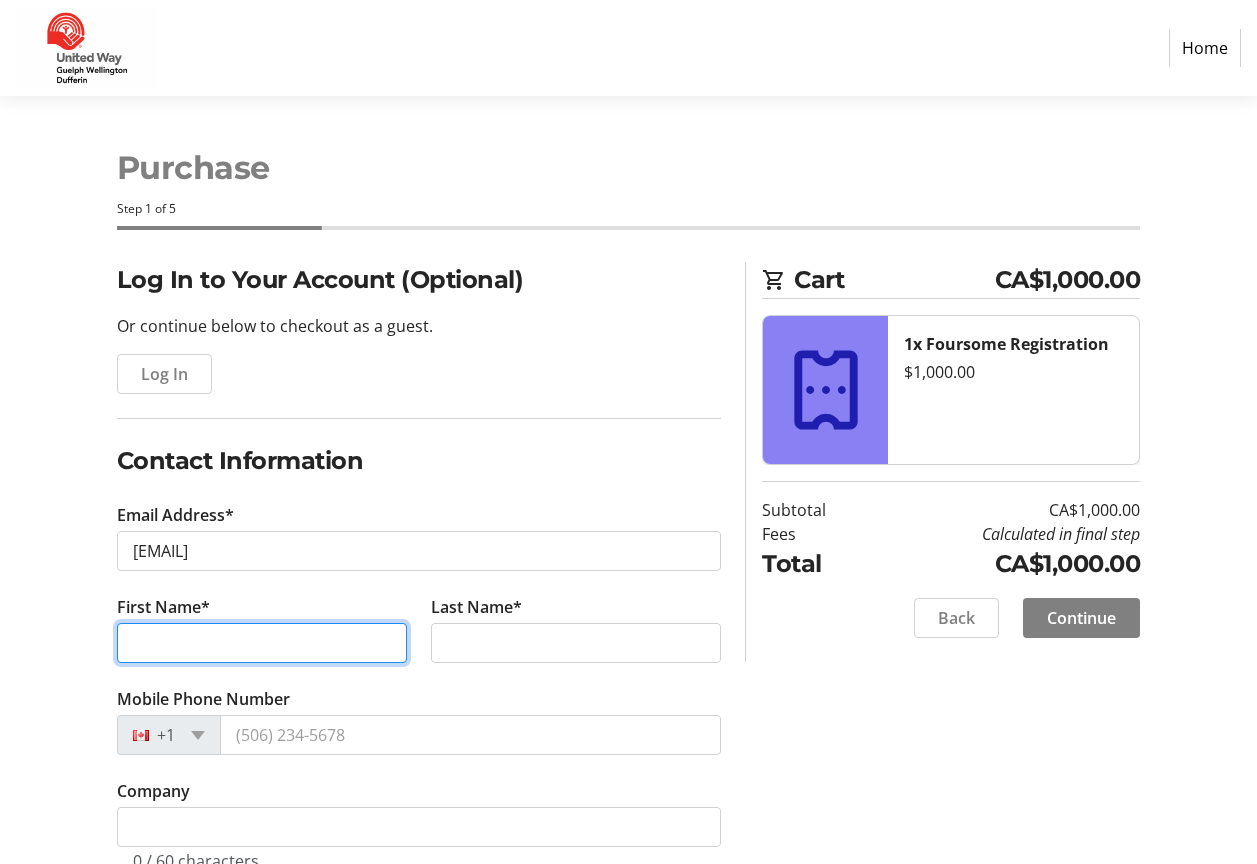 type on "[FIRST] [LAST]" 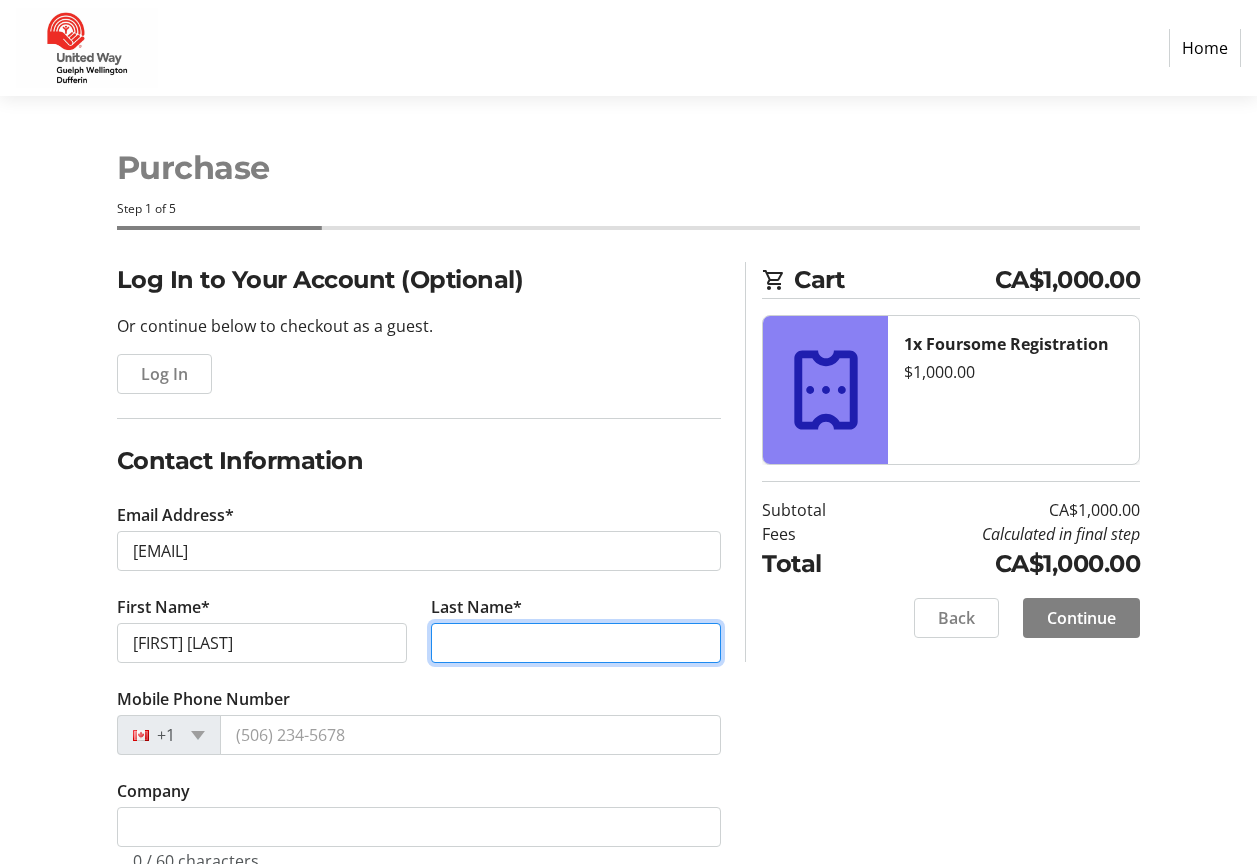 type on "[LAST]" 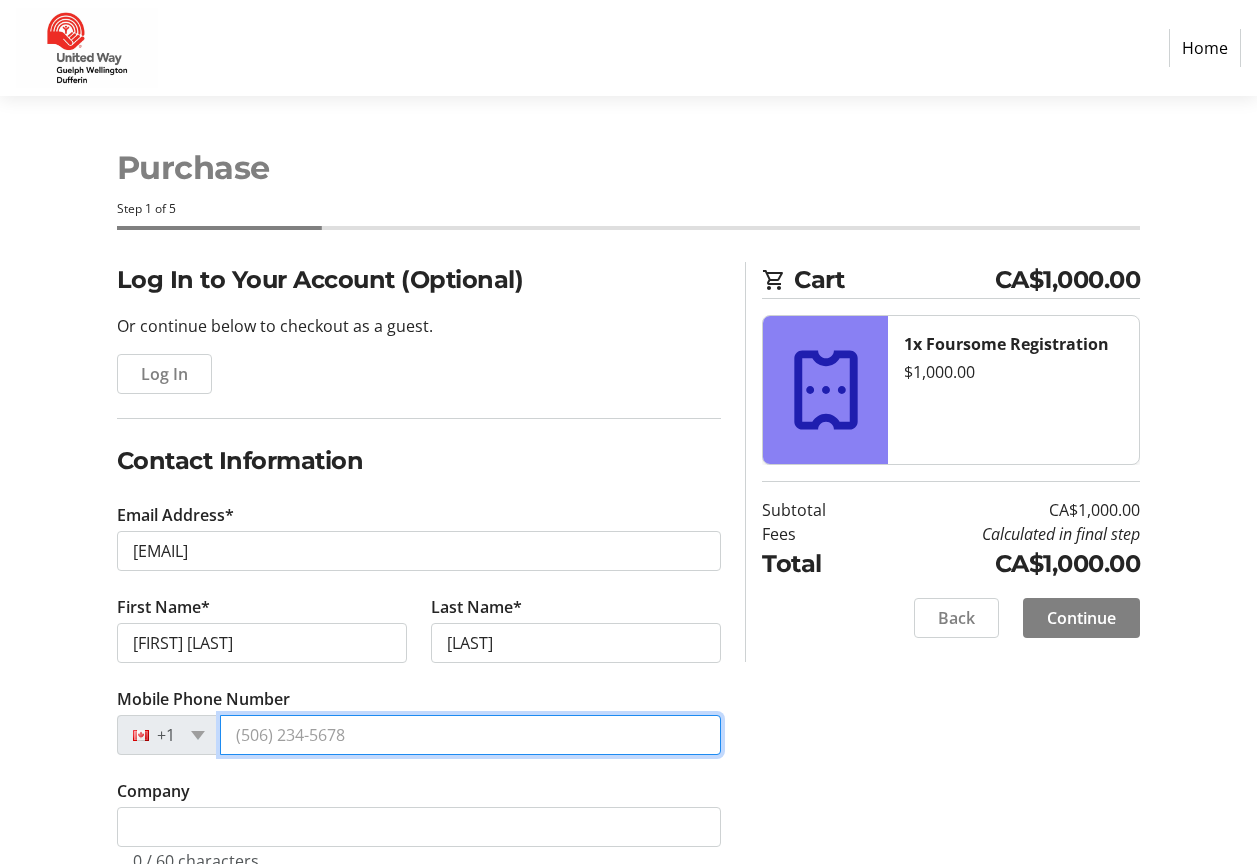 type on "([PHONE])" 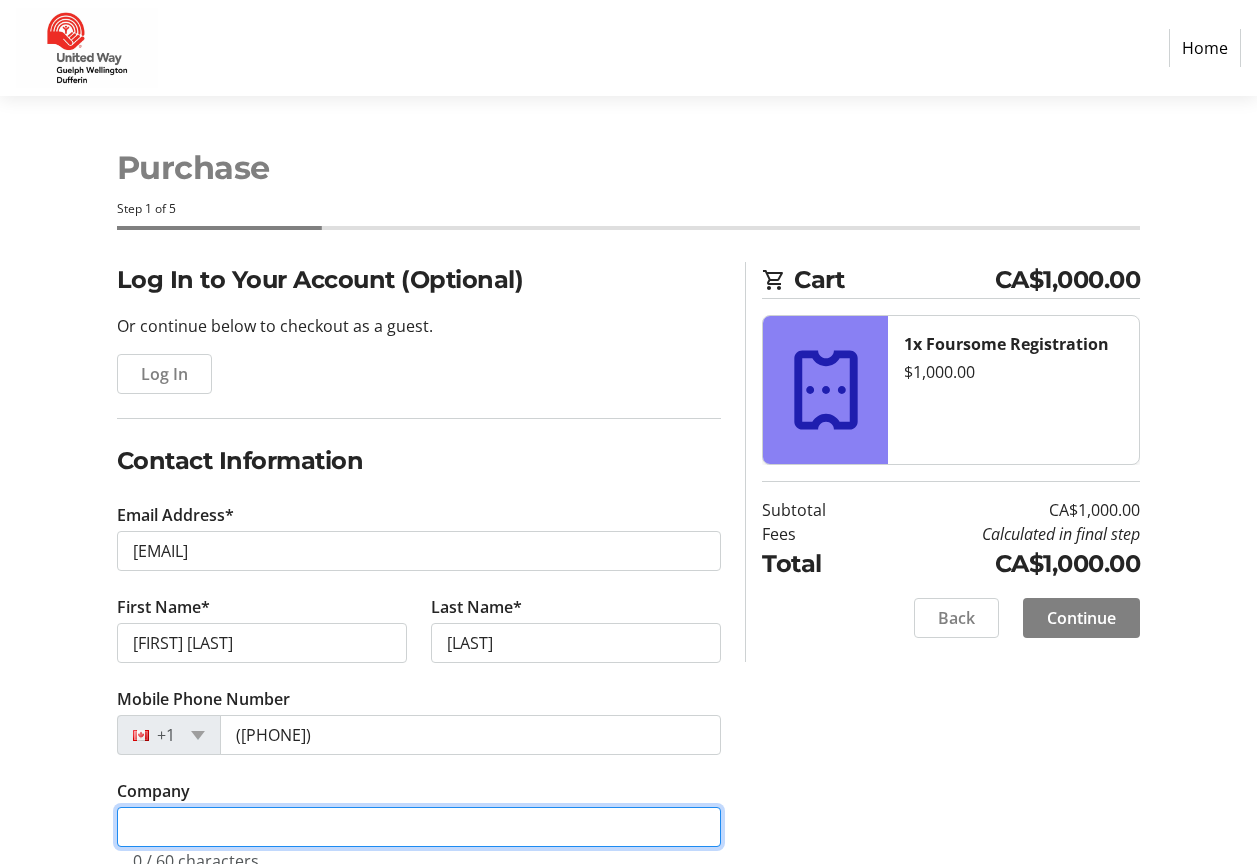 type on "United Way Guelph Wellington Dufferin" 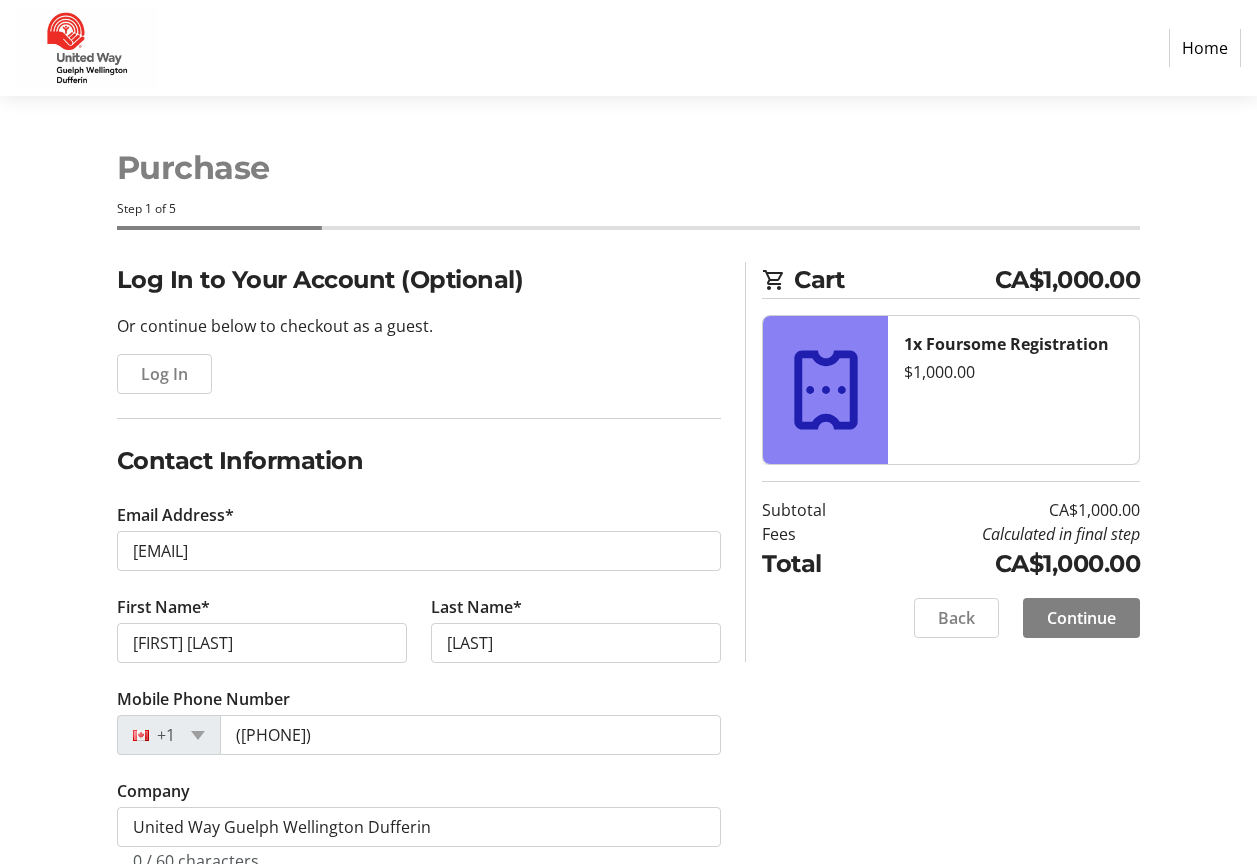 type on "[NUMBER] [STREET]" 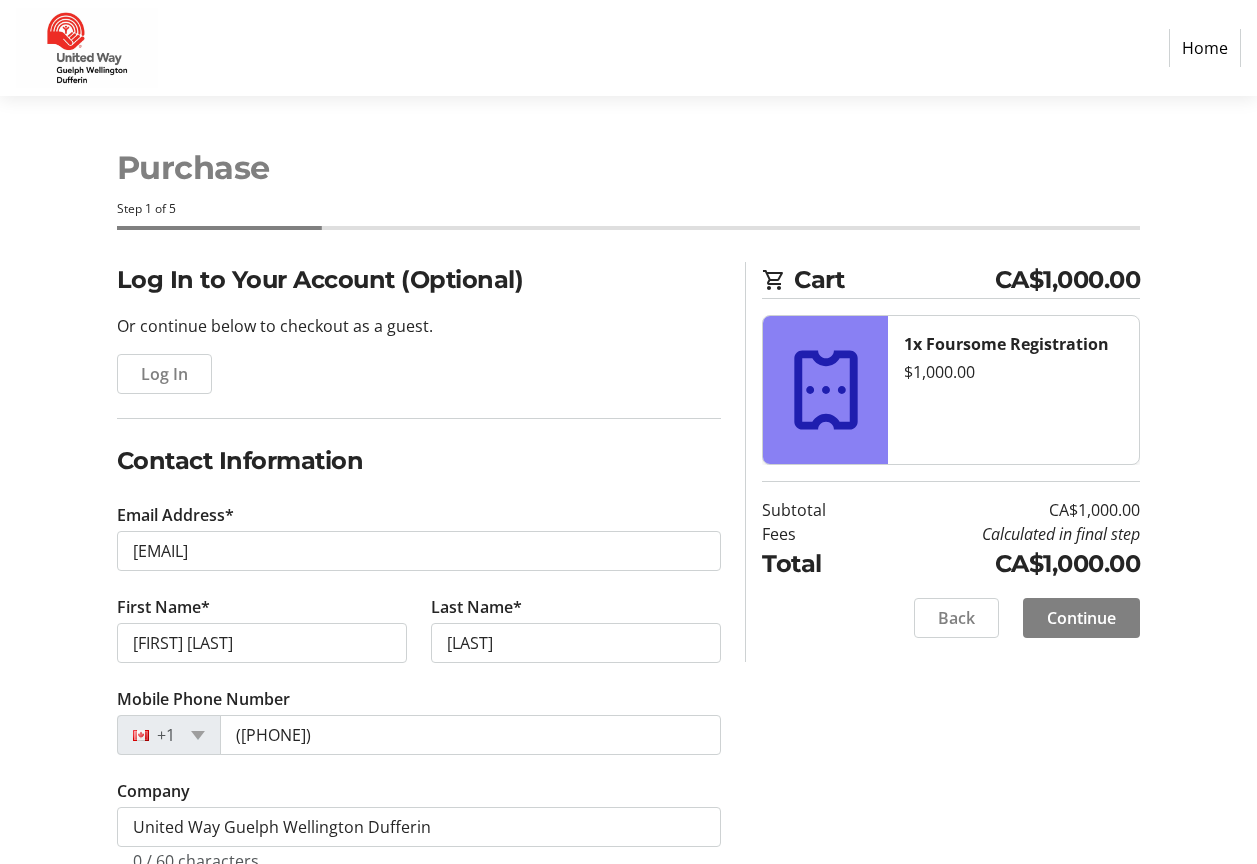 type on "Guelph" 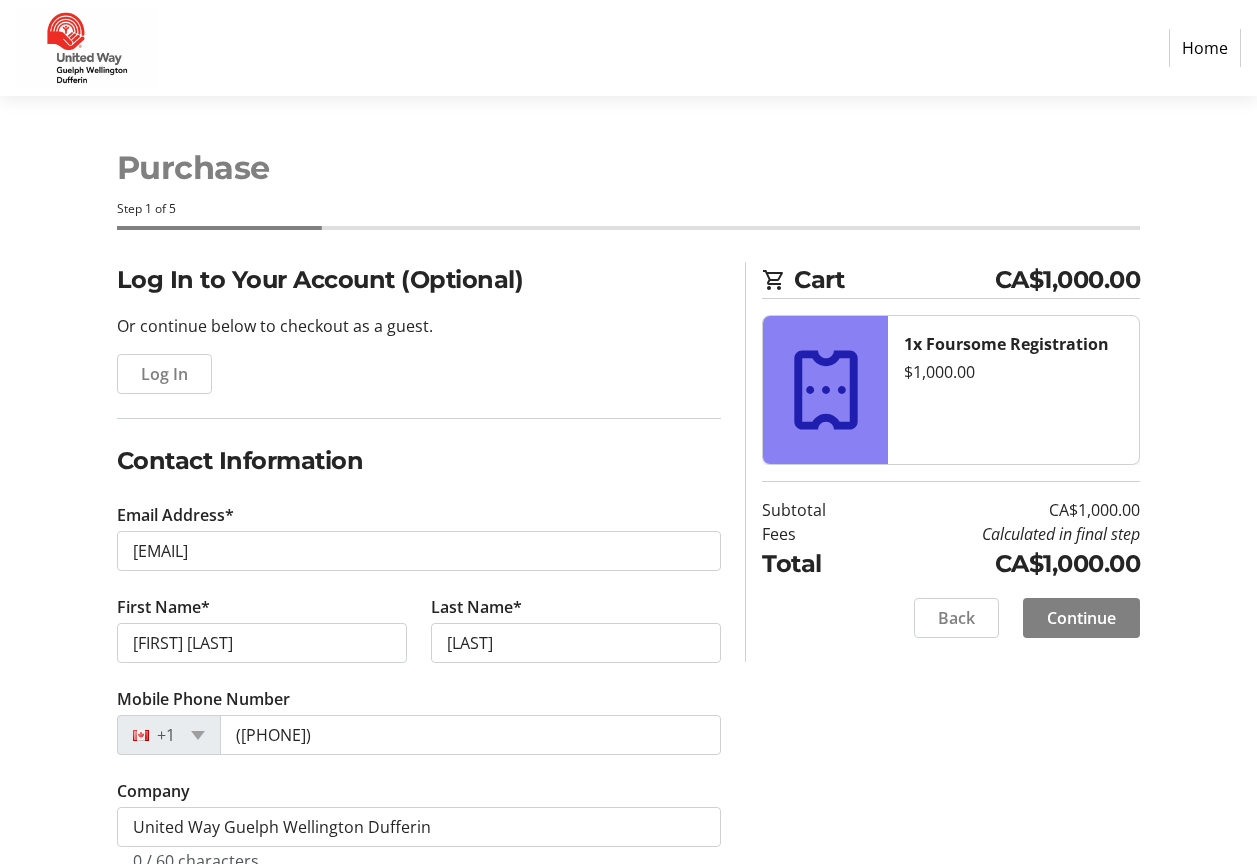 select on "ON" 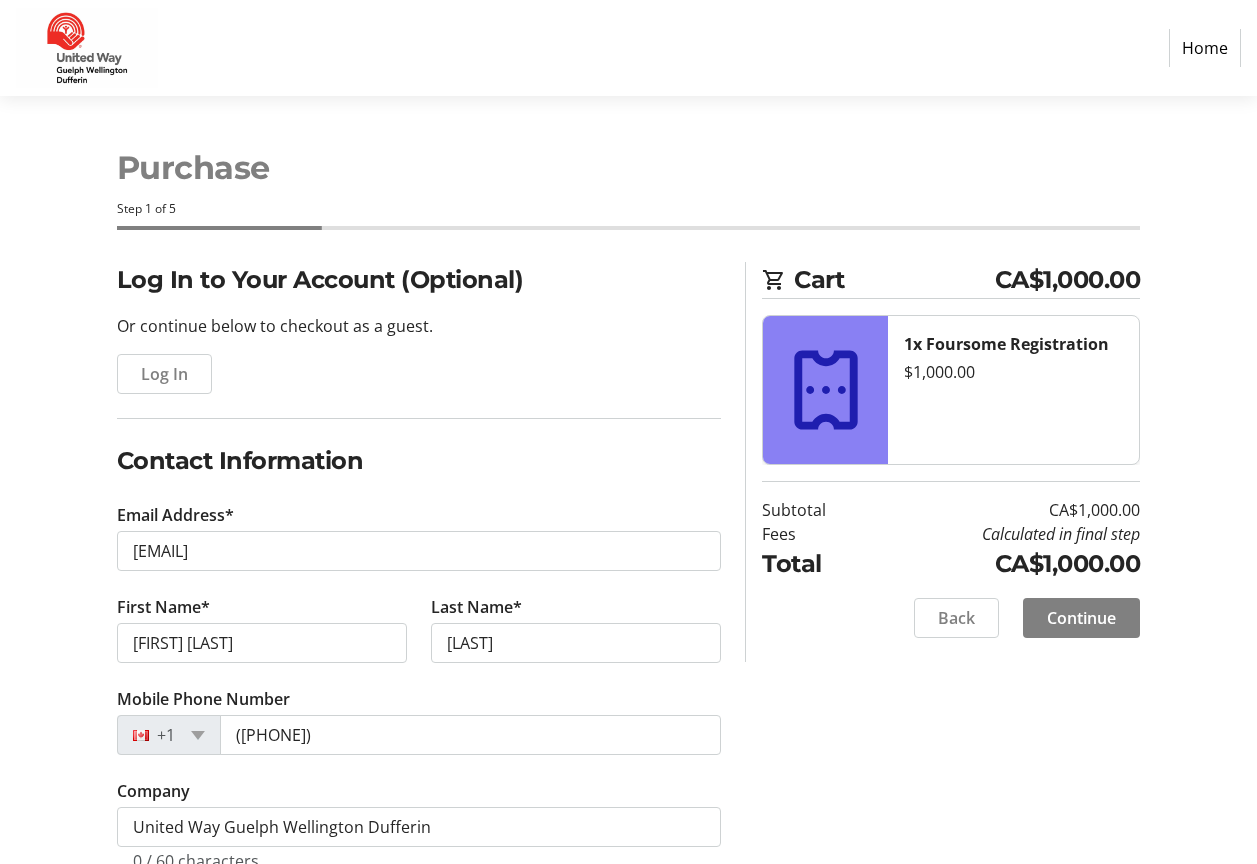type on "[POSTAL_CODE]" 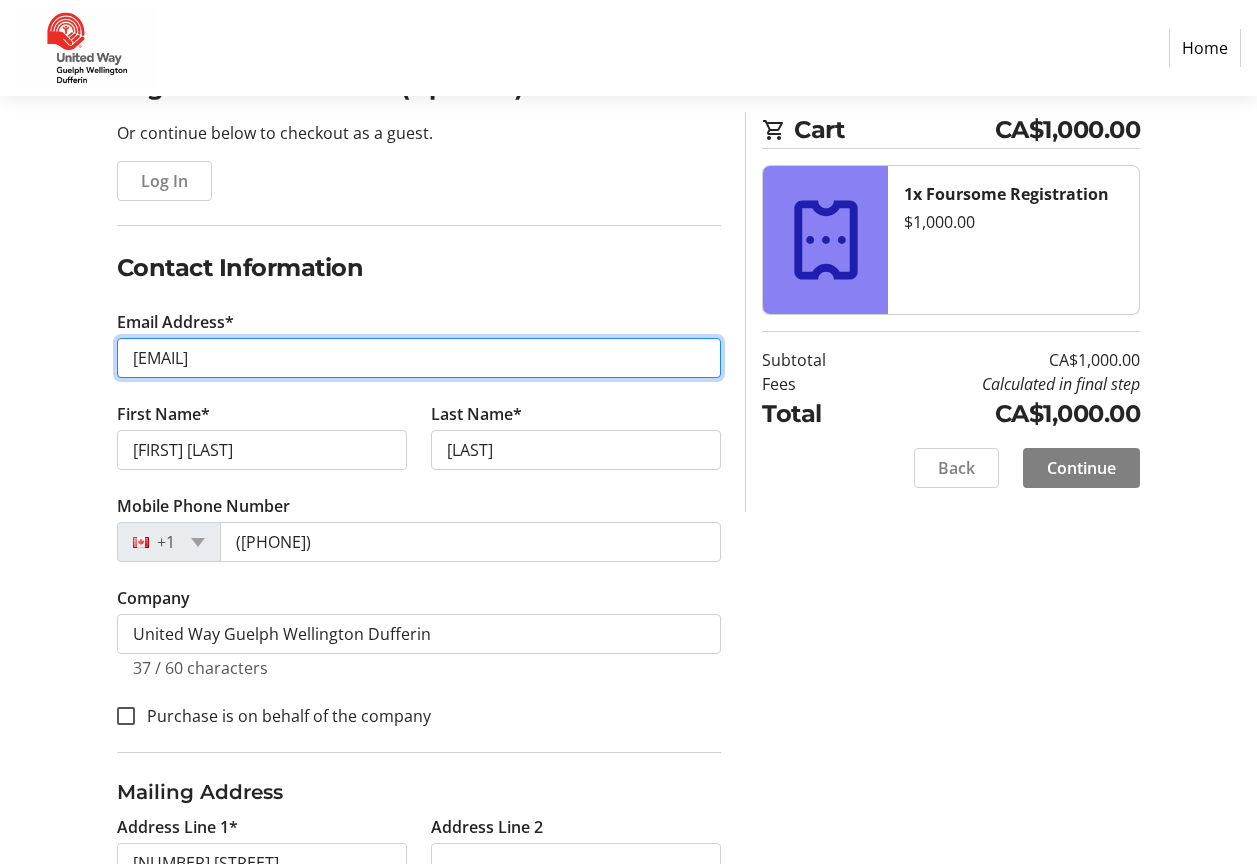 scroll, scrollTop: 144, scrollLeft: 0, axis: vertical 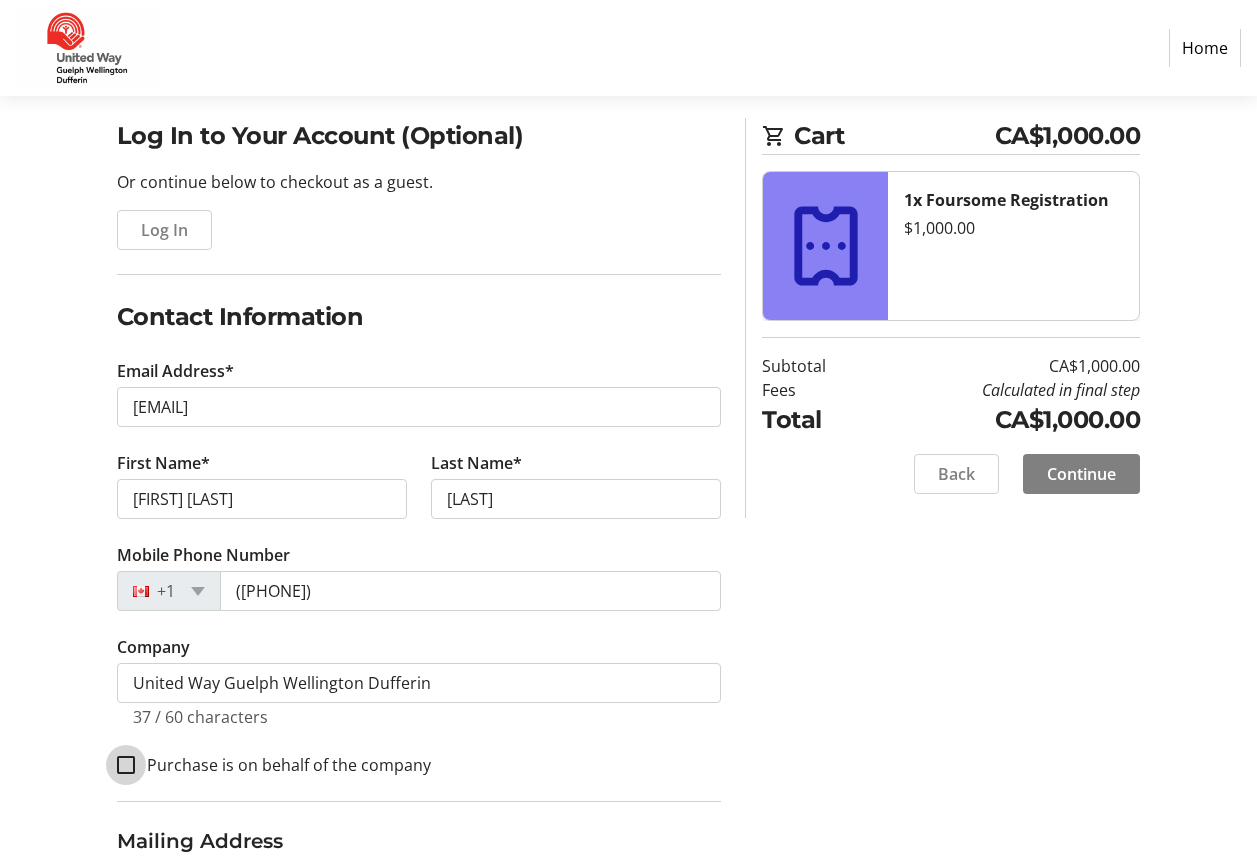 click on "Purchase is on behalf of the company" at bounding box center (126, 765) 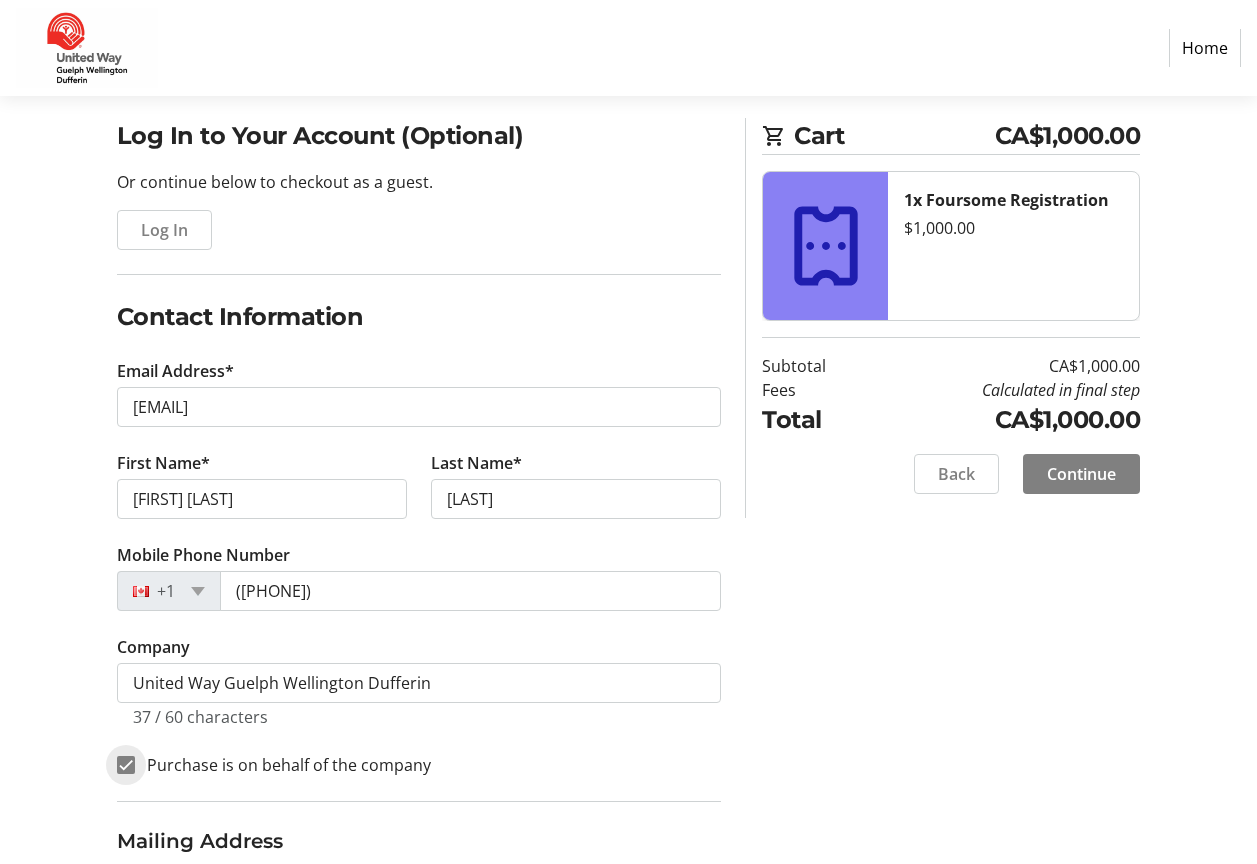 click on "Purchase is on behalf of the company" at bounding box center (126, 765) 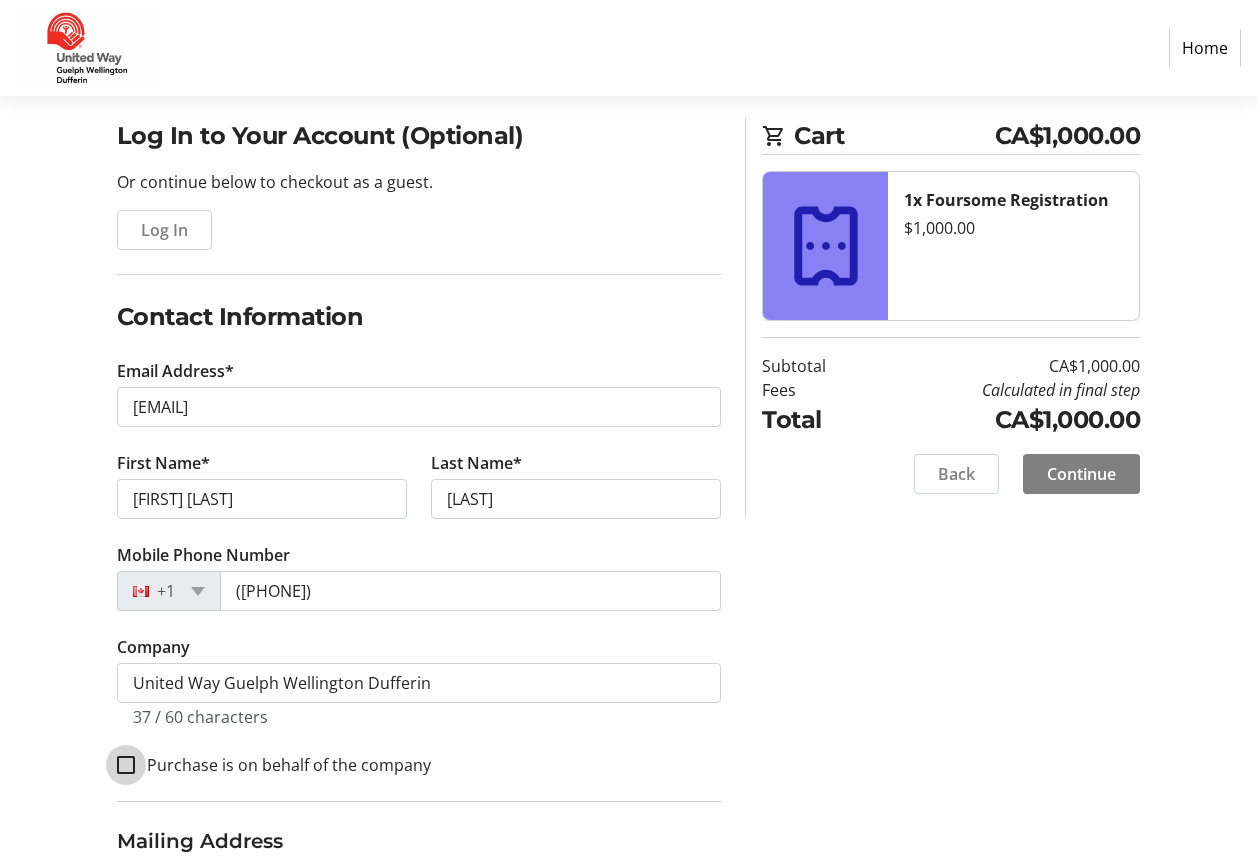 checkbox on "false" 